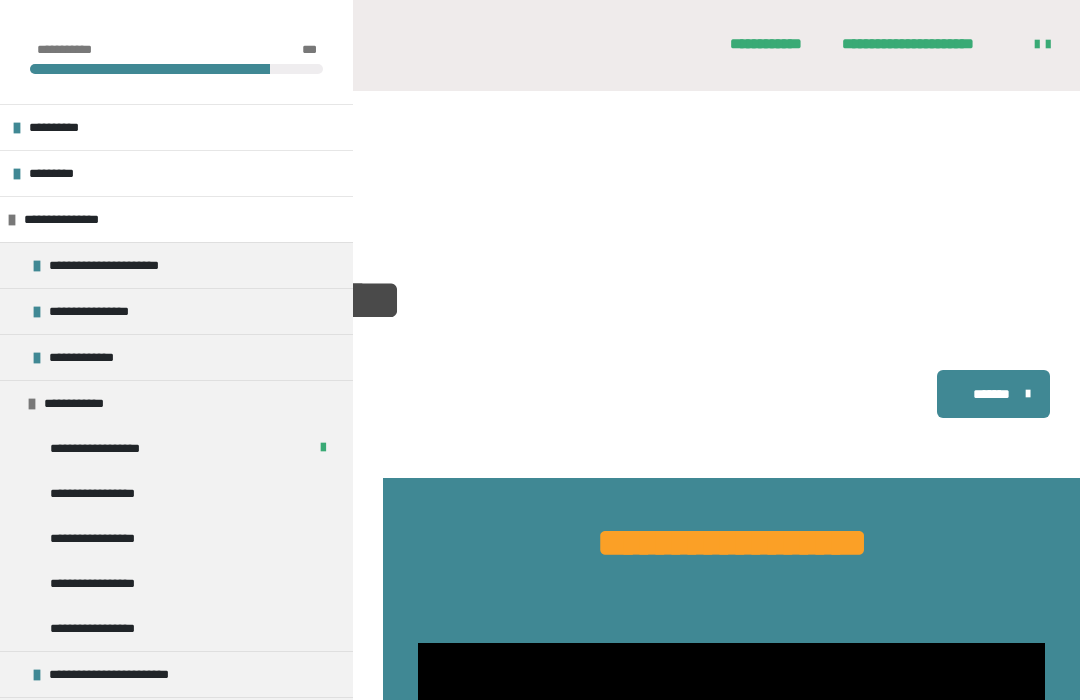 scroll, scrollTop: 508, scrollLeft: 0, axis: vertical 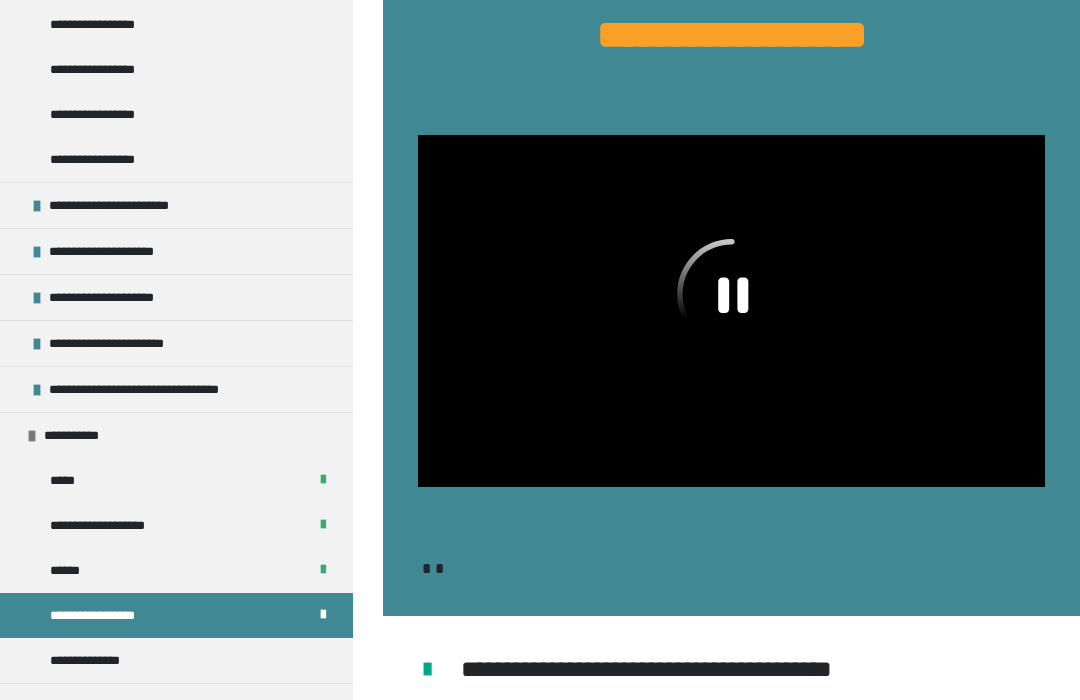 click at bounding box center [731, 311] 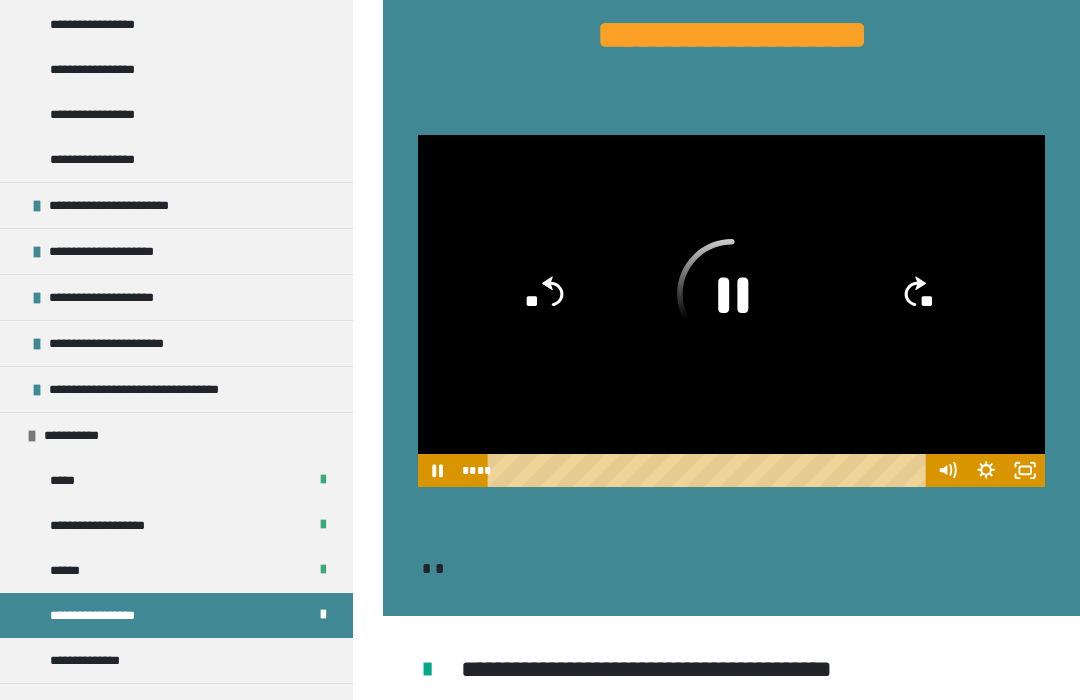 click at bounding box center [731, 311] 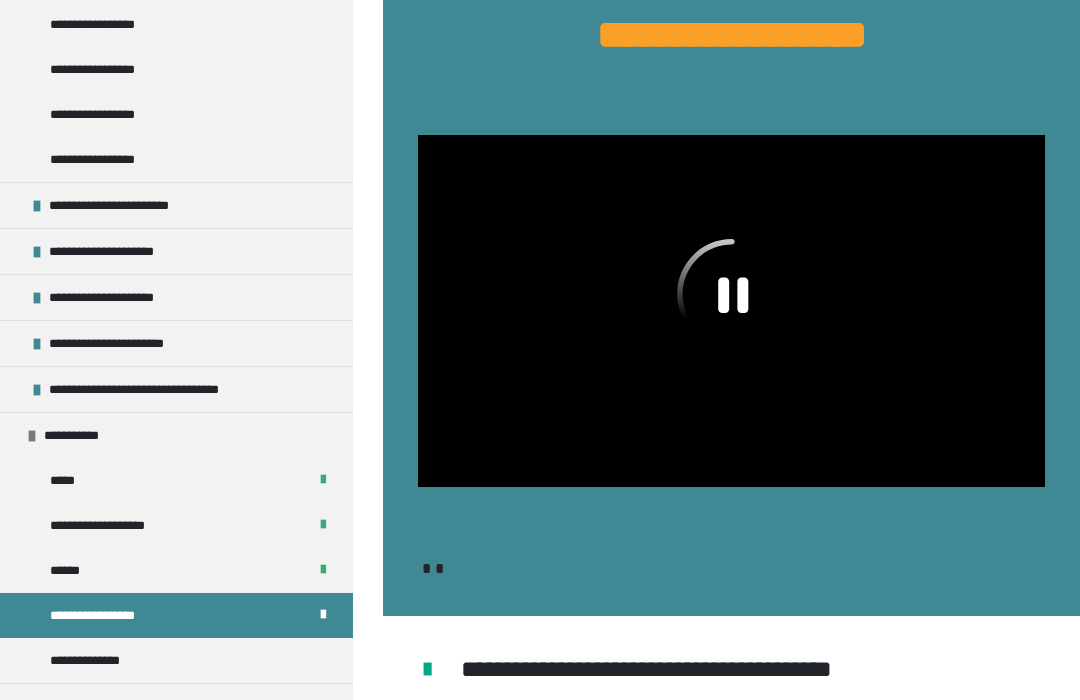 click 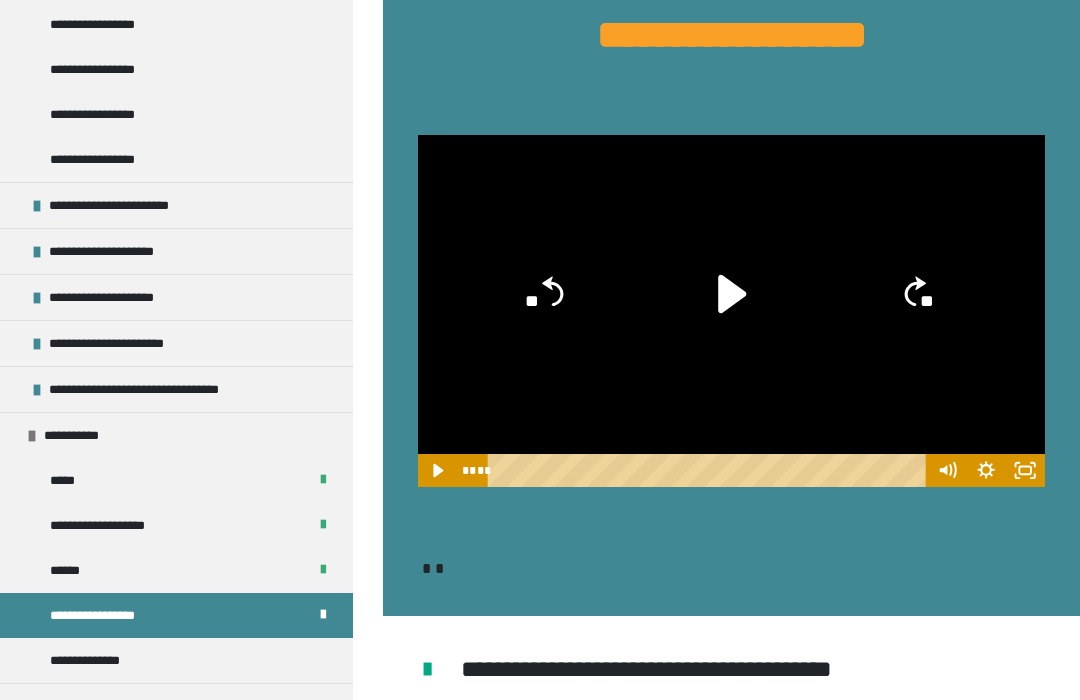 click 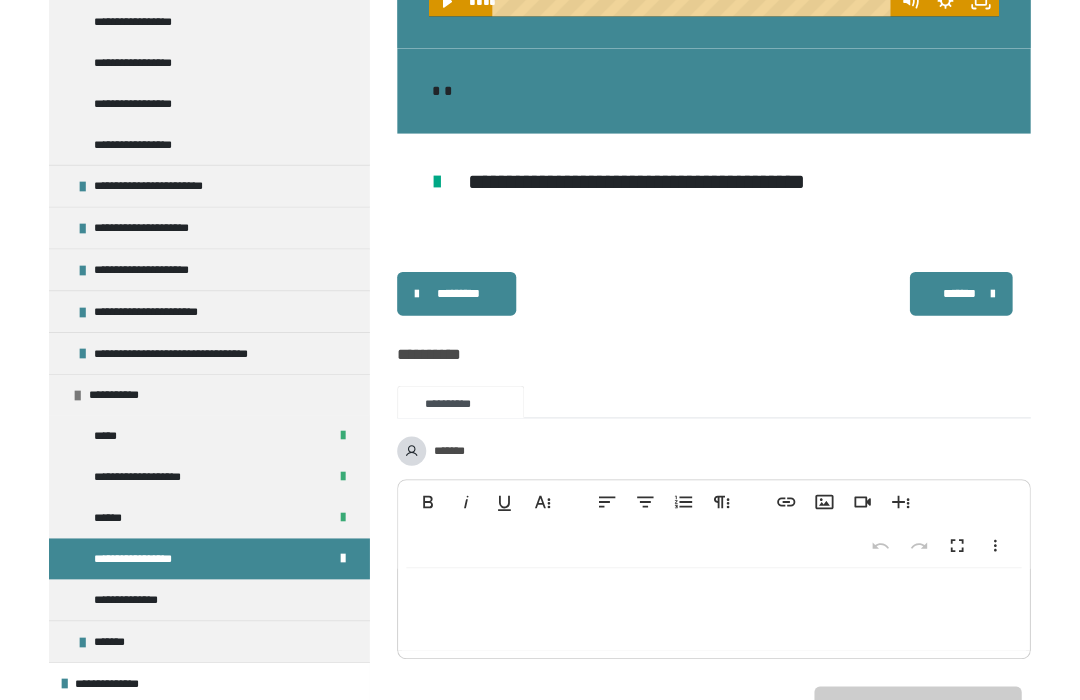 scroll, scrollTop: 976, scrollLeft: 0, axis: vertical 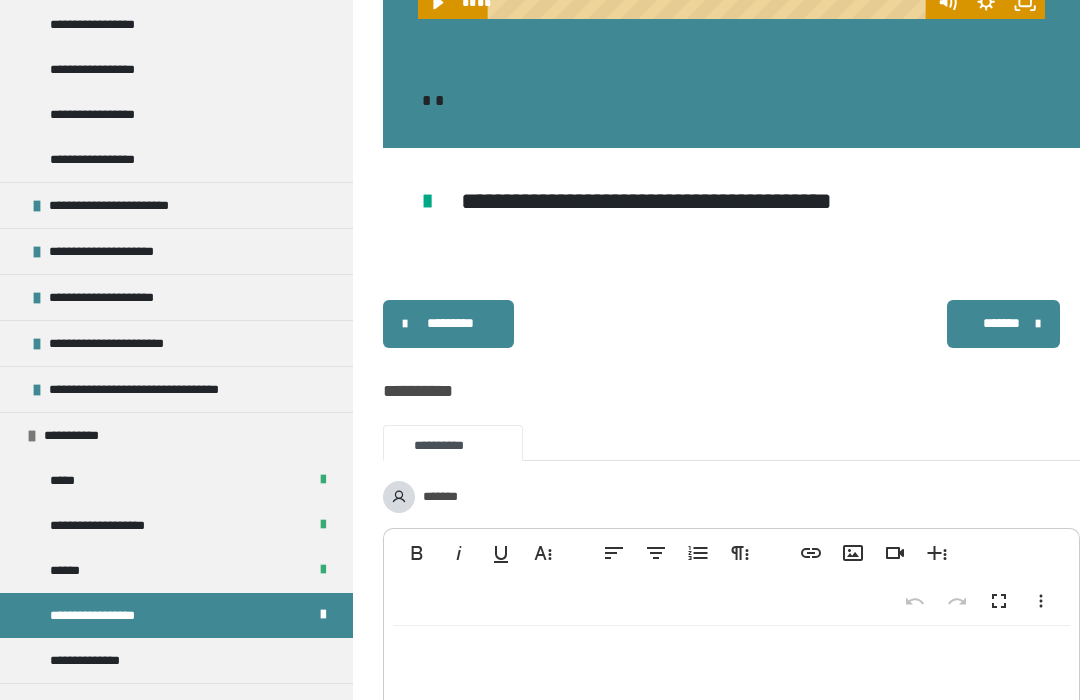 click on "**********" at bounding box center [107, 660] 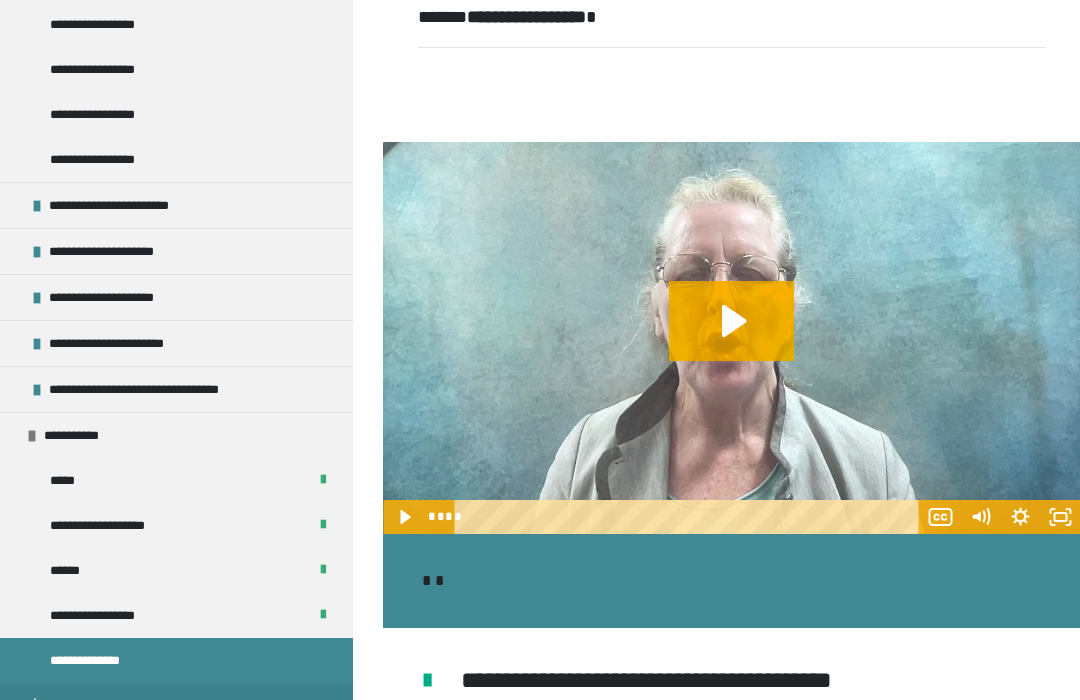 scroll, scrollTop: 2300, scrollLeft: 0, axis: vertical 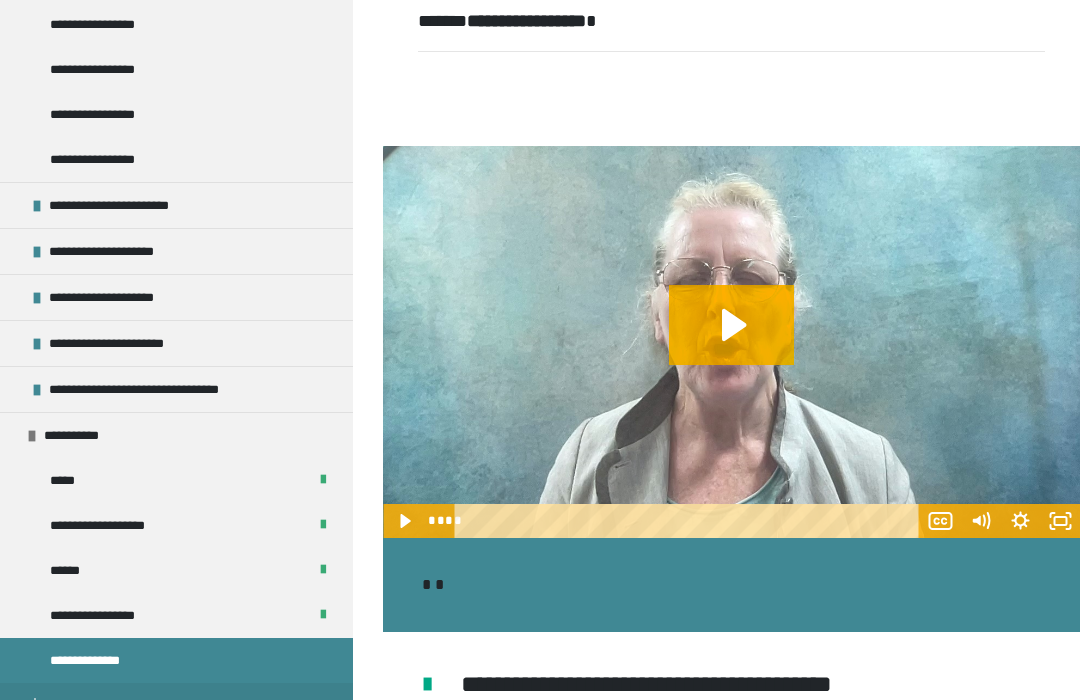 click 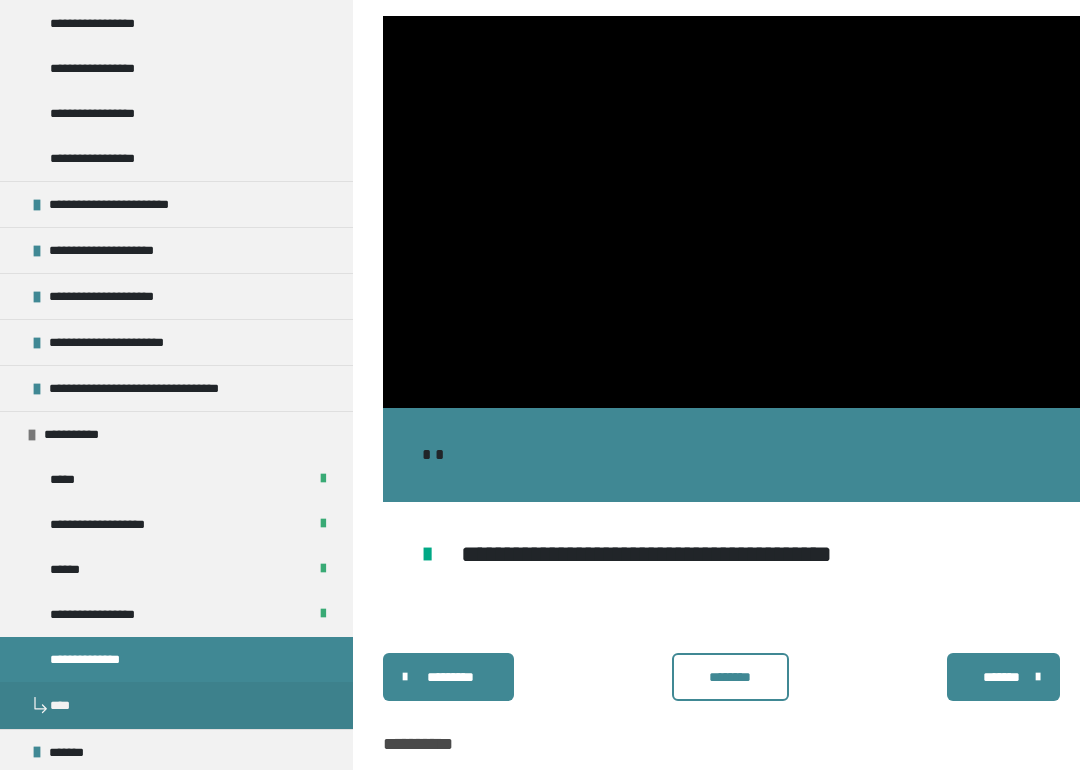 scroll, scrollTop: 2430, scrollLeft: 0, axis: vertical 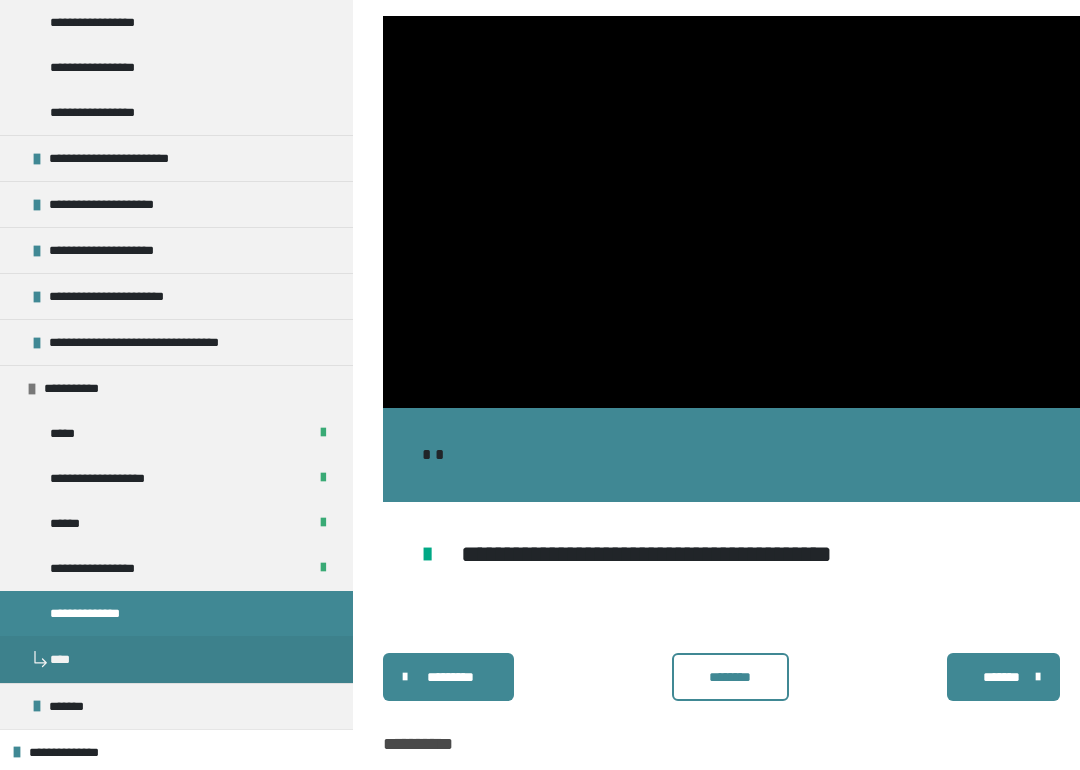 click at bounding box center (176, 547) 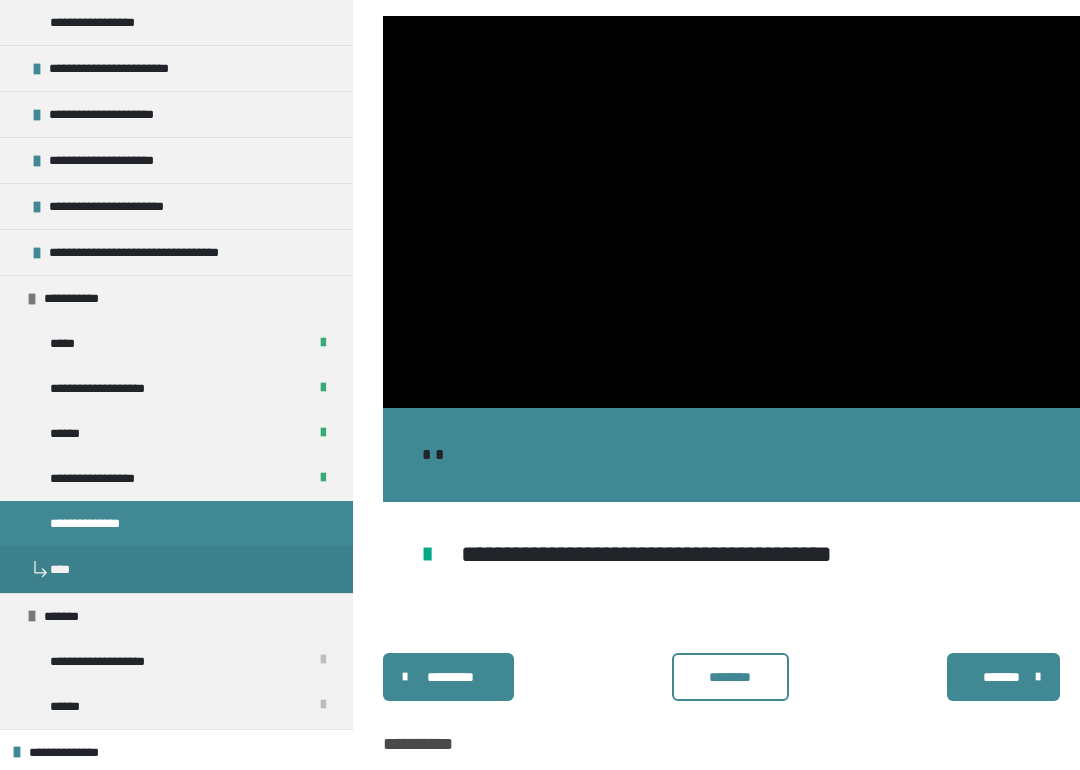 scroll, scrollTop: 606, scrollLeft: 0, axis: vertical 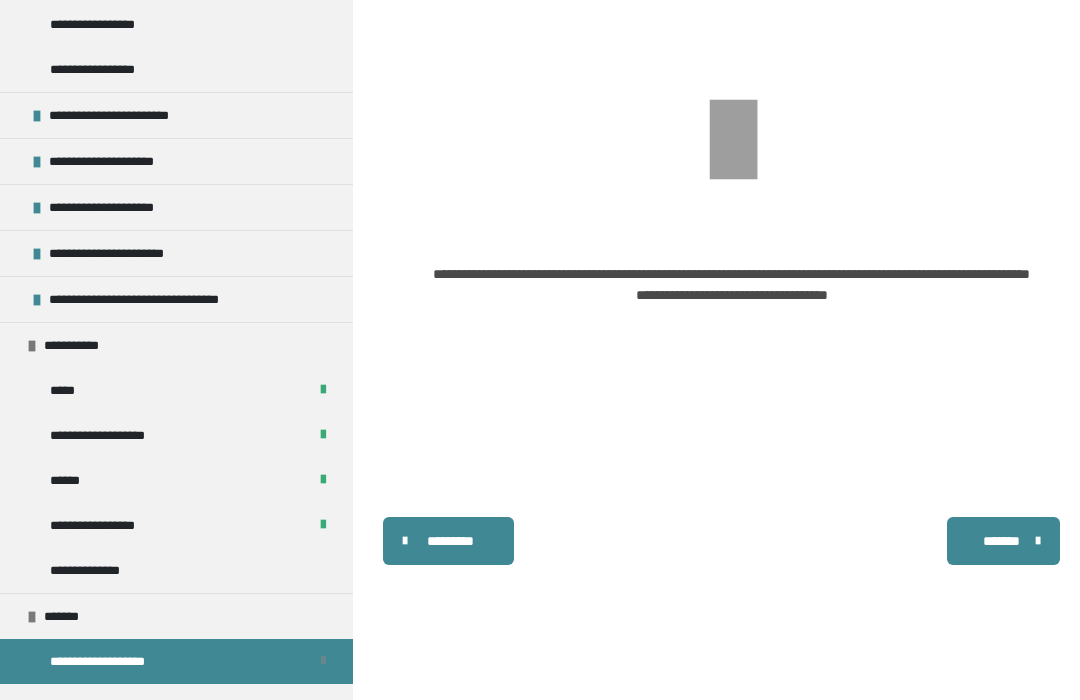 click on "**********" at bounding box center (176, 570) 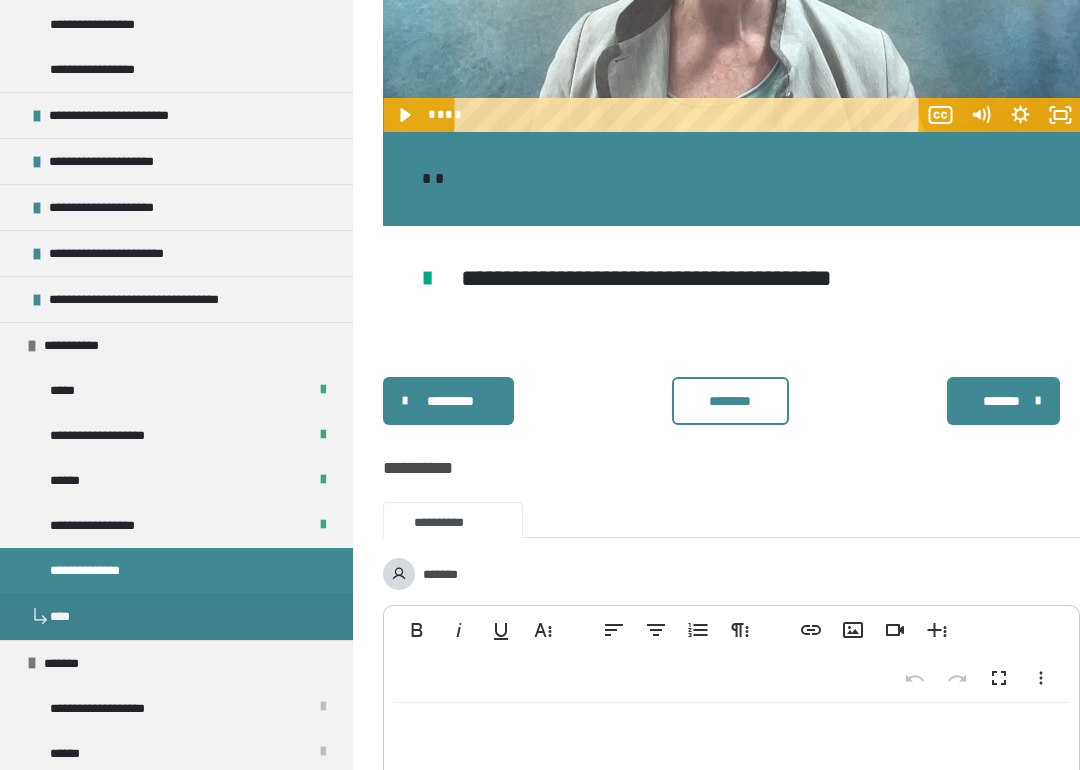 scroll, scrollTop: 2866, scrollLeft: 0, axis: vertical 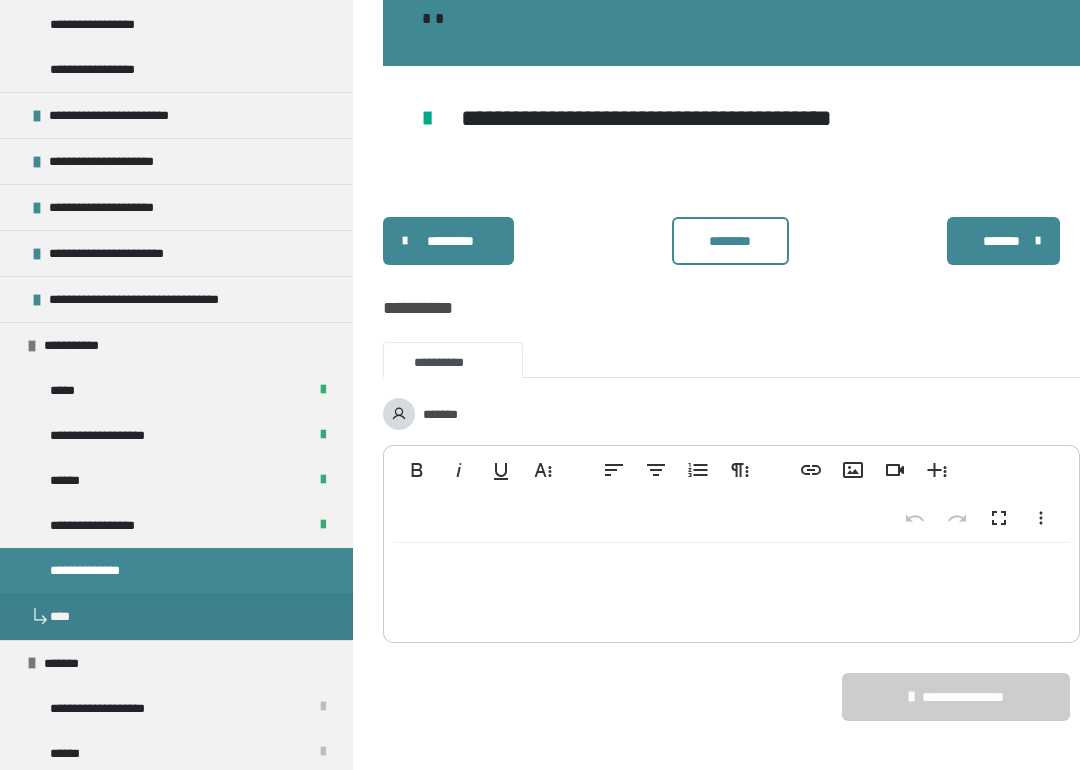 click on "********" at bounding box center (730, 241) 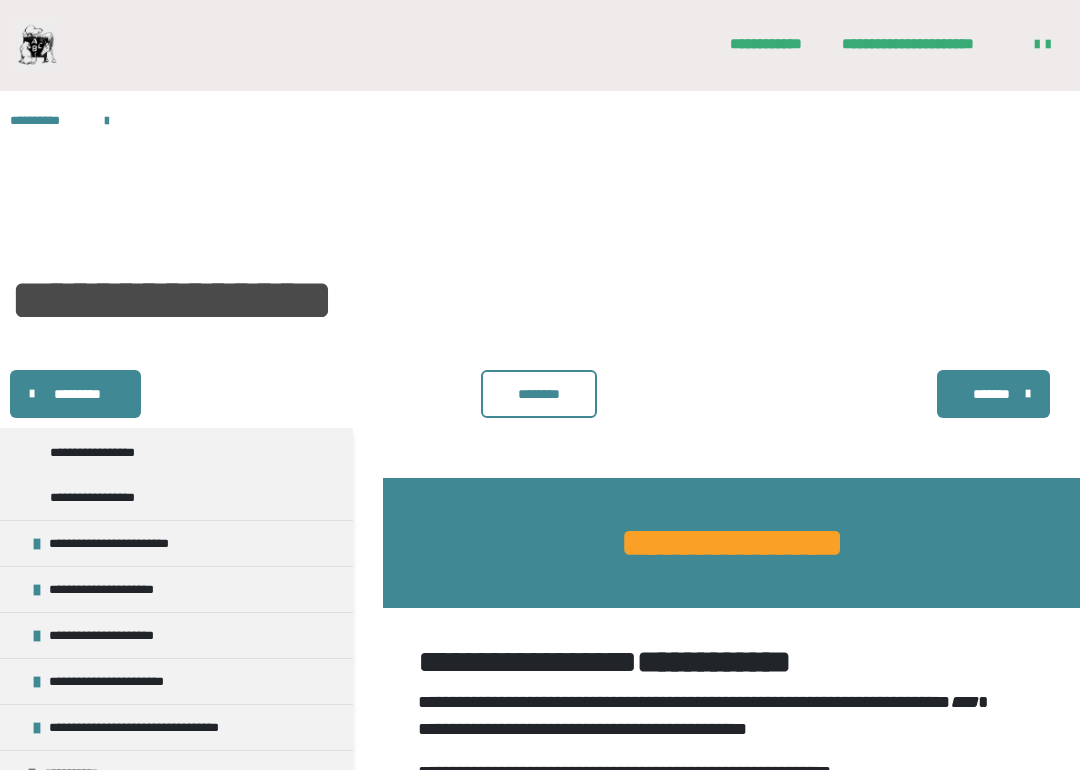 scroll, scrollTop: 0, scrollLeft: 0, axis: both 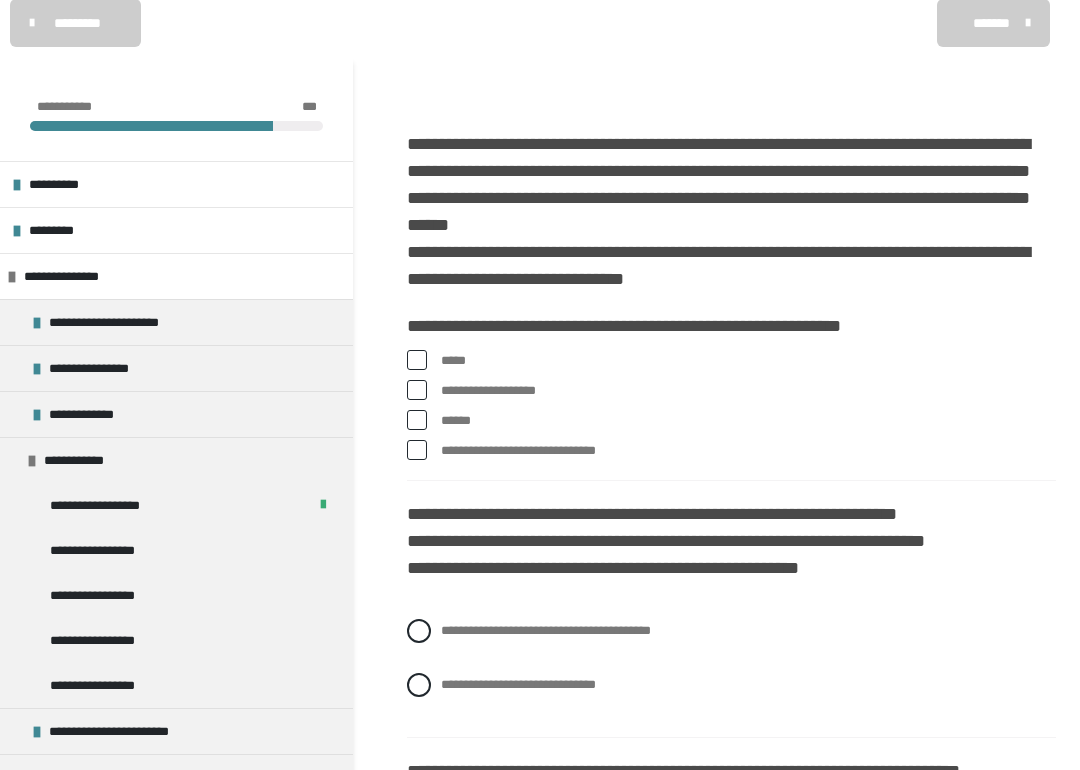 click at bounding box center (417, 360) 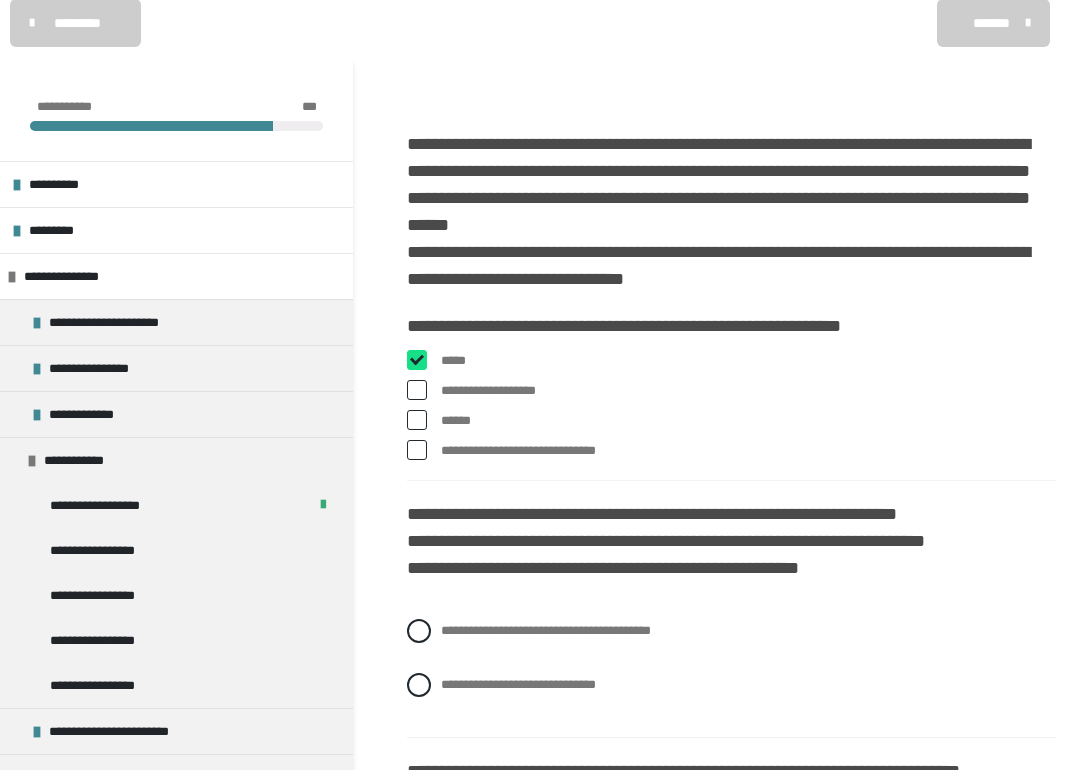 checkbox on "****" 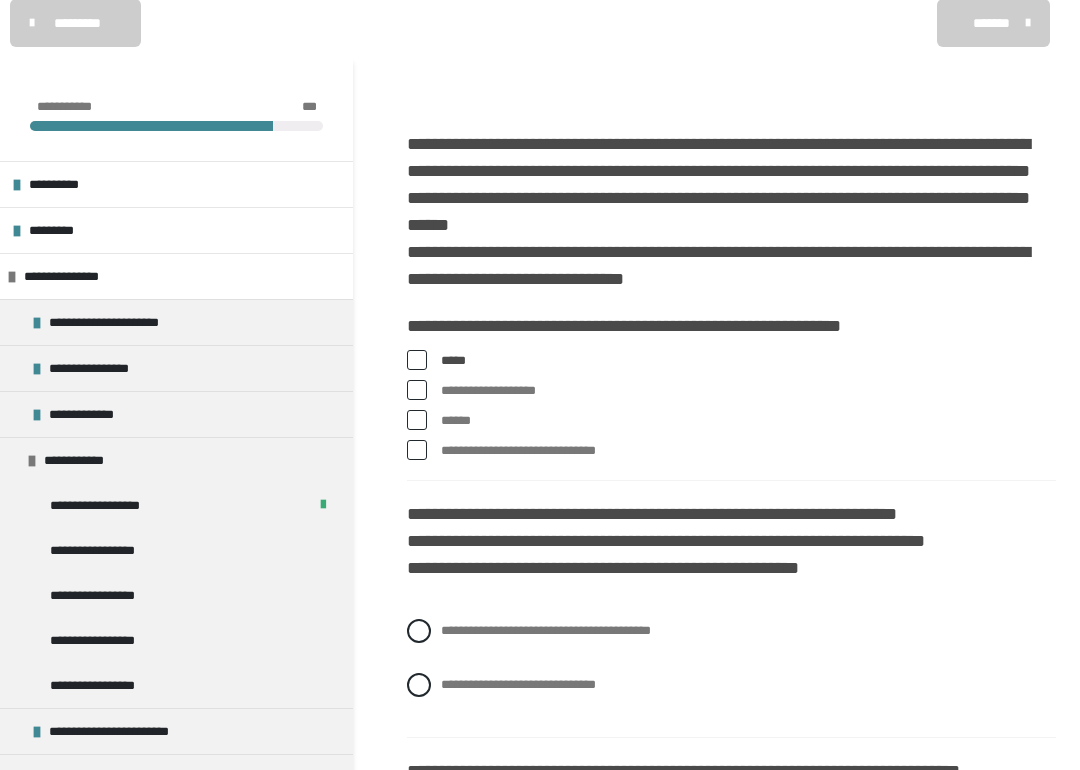 click at bounding box center (417, 450) 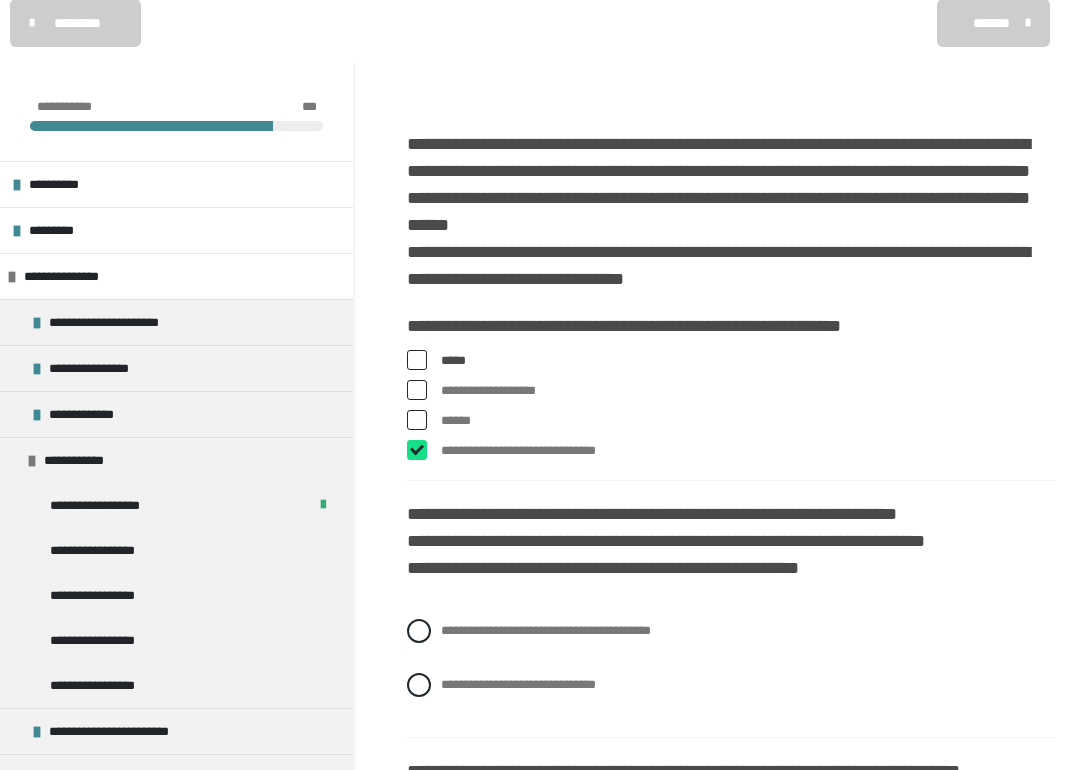 checkbox on "****" 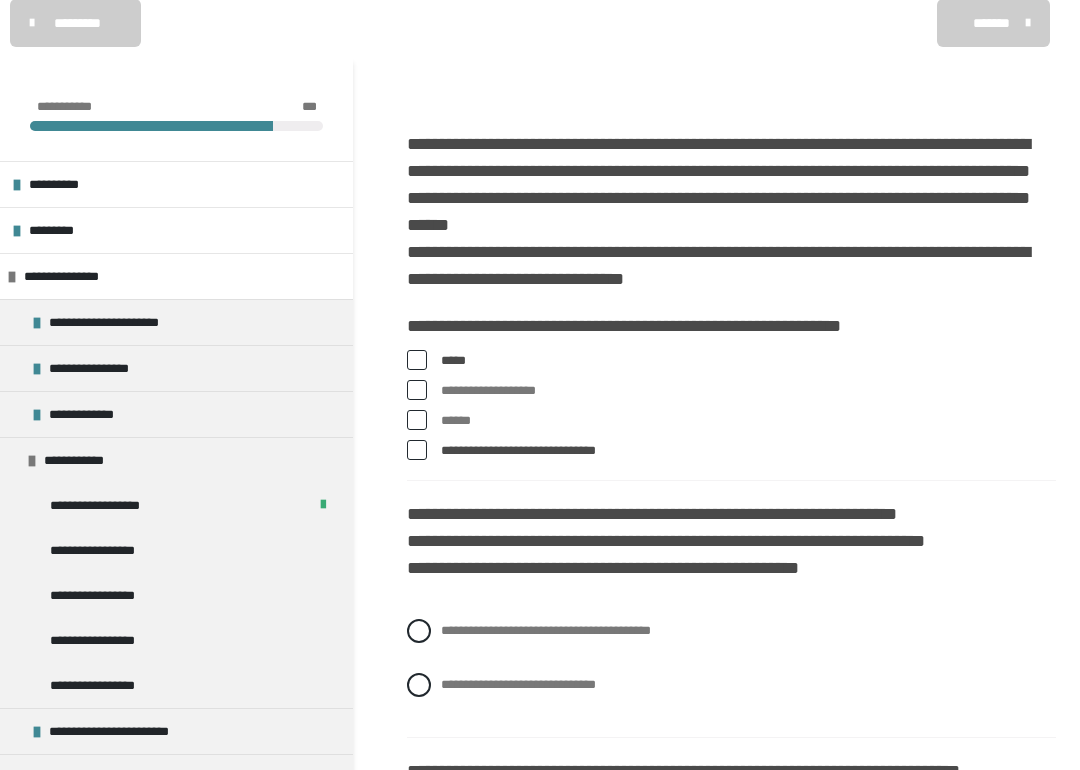click on "******" at bounding box center [731, 421] 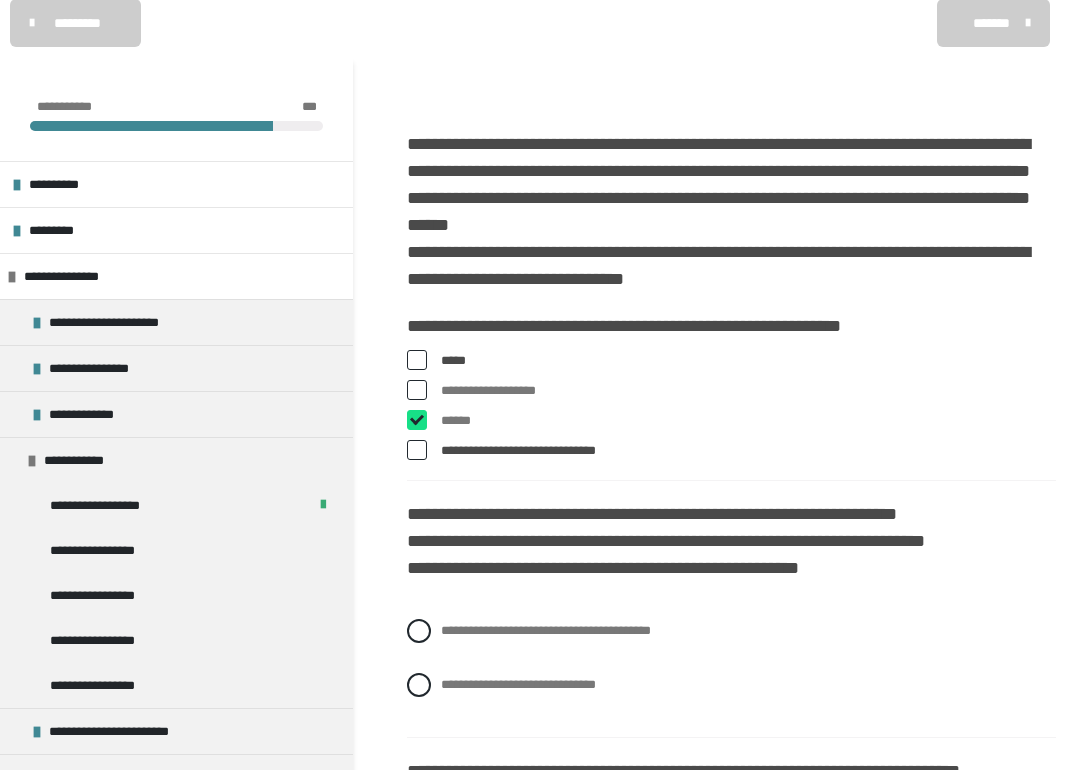 checkbox on "****" 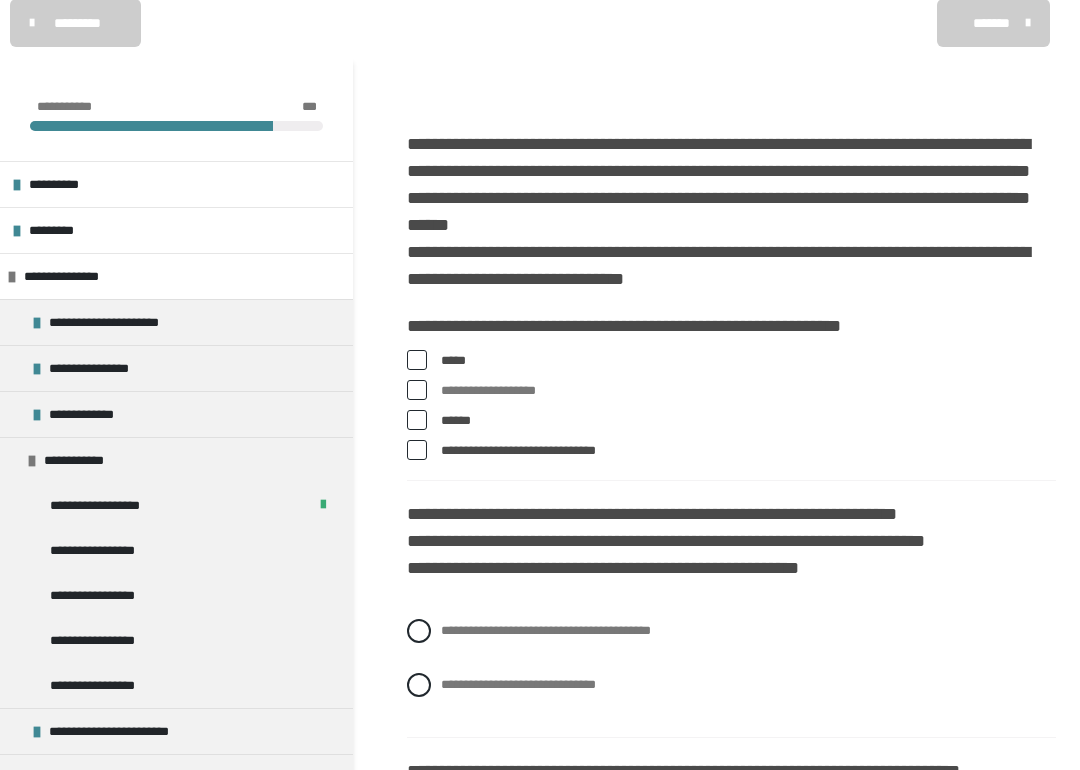 click on "**********" at bounding box center [731, 391] 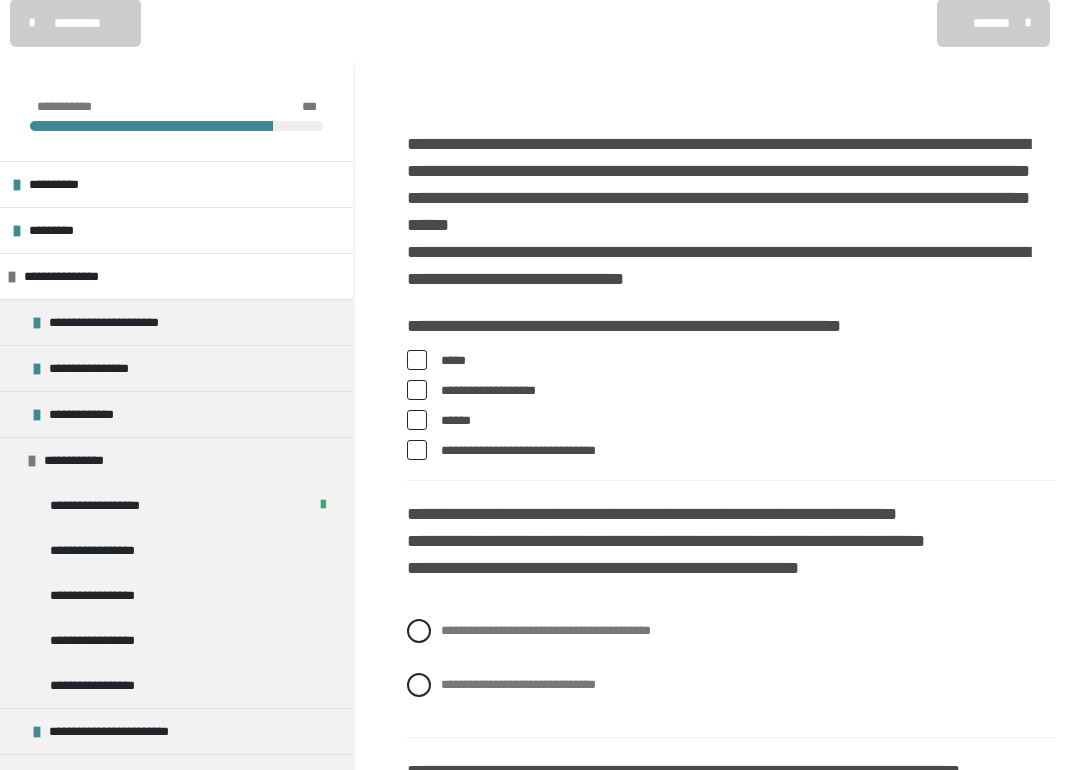 click at bounding box center (417, 390) 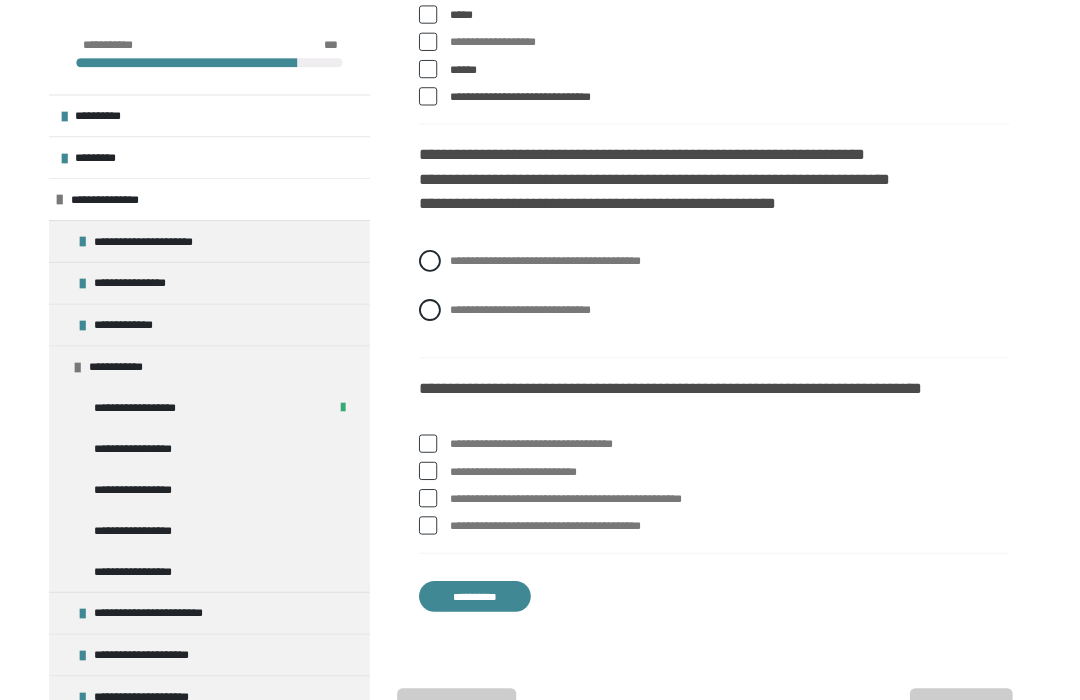 scroll, scrollTop: 715, scrollLeft: 0, axis: vertical 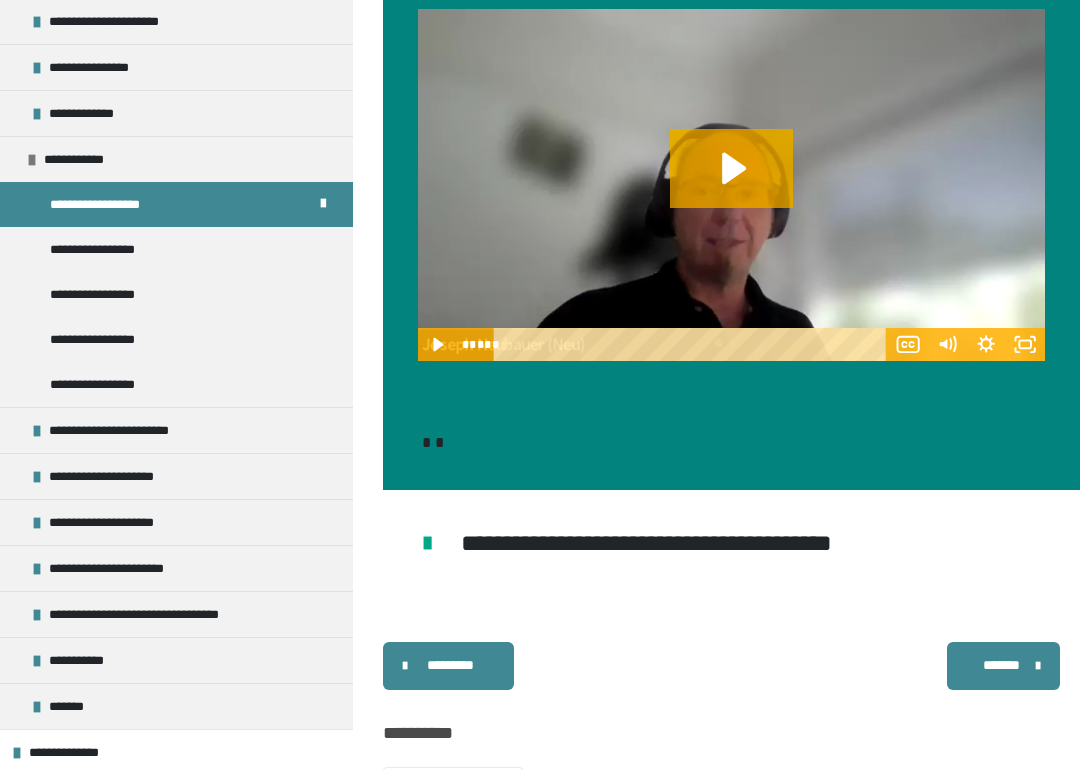click on "**********" at bounding box center (176, 660) 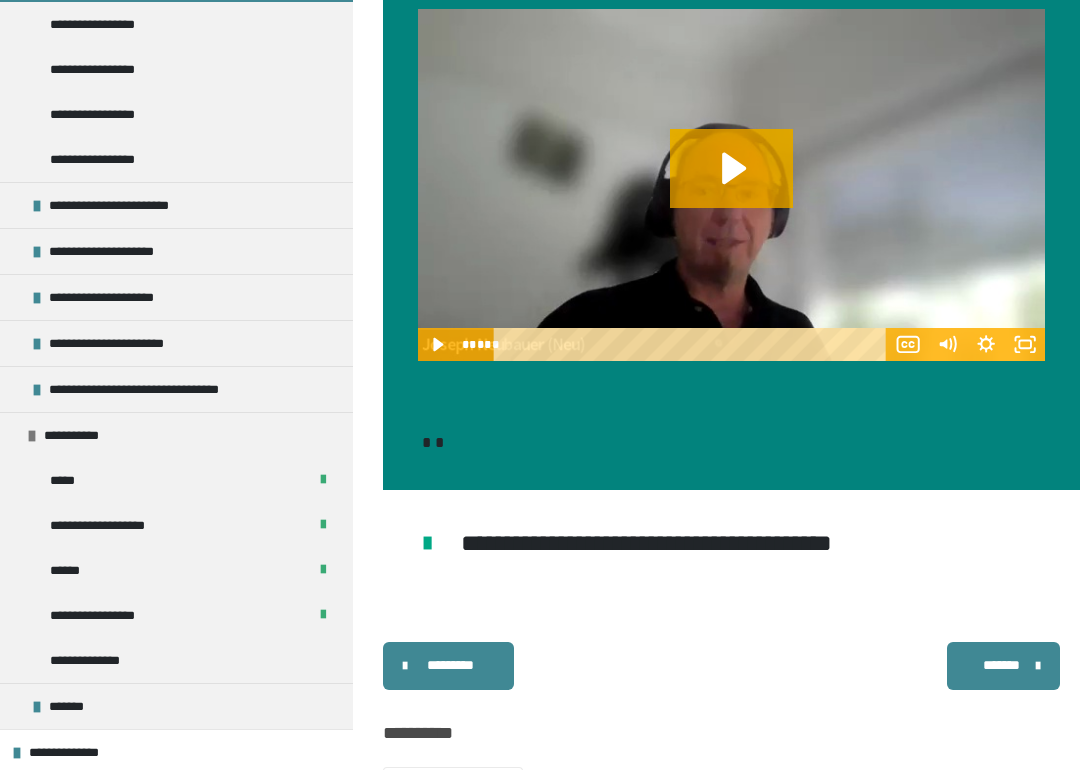 scroll, scrollTop: 469, scrollLeft: 0, axis: vertical 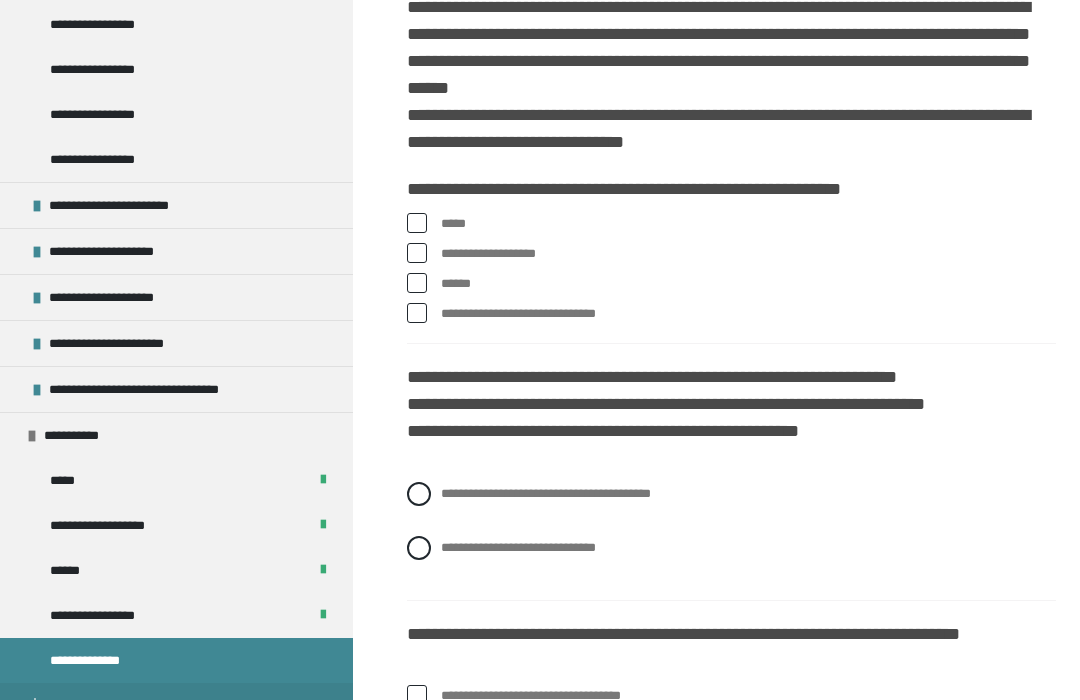 click at bounding box center (417, 223) 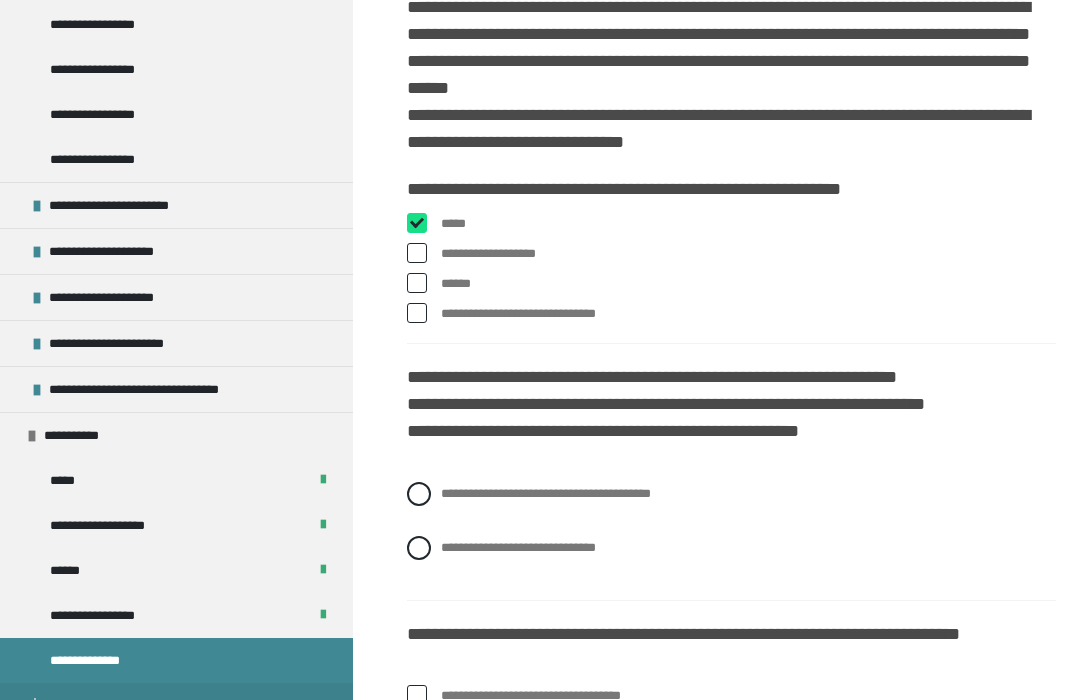 checkbox on "****" 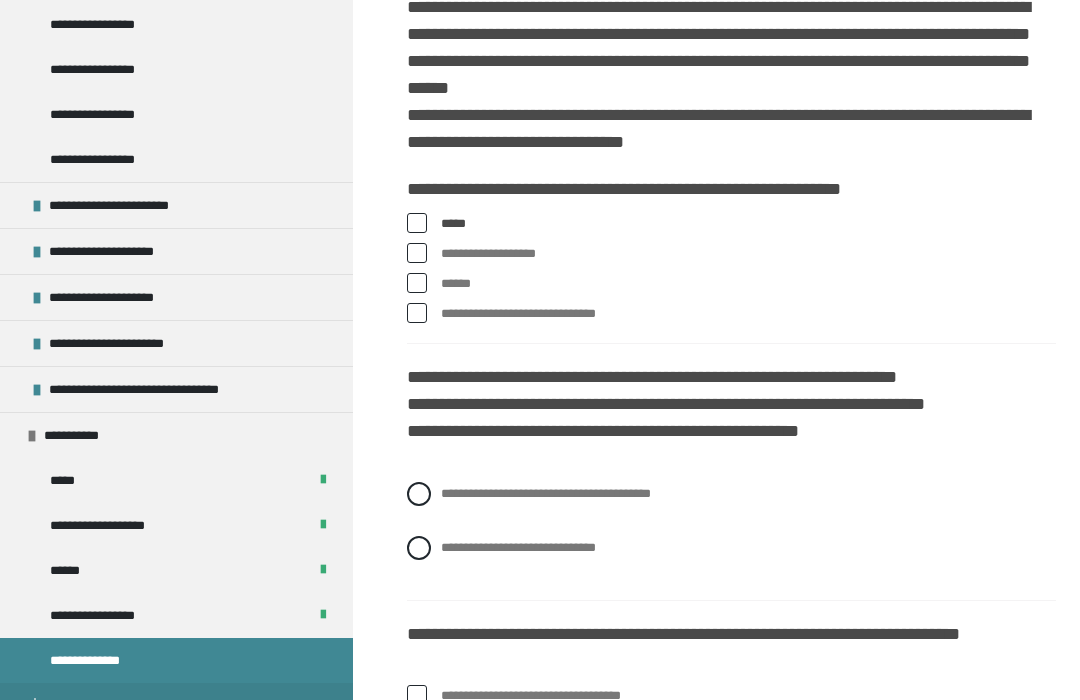 click at bounding box center [419, 548] 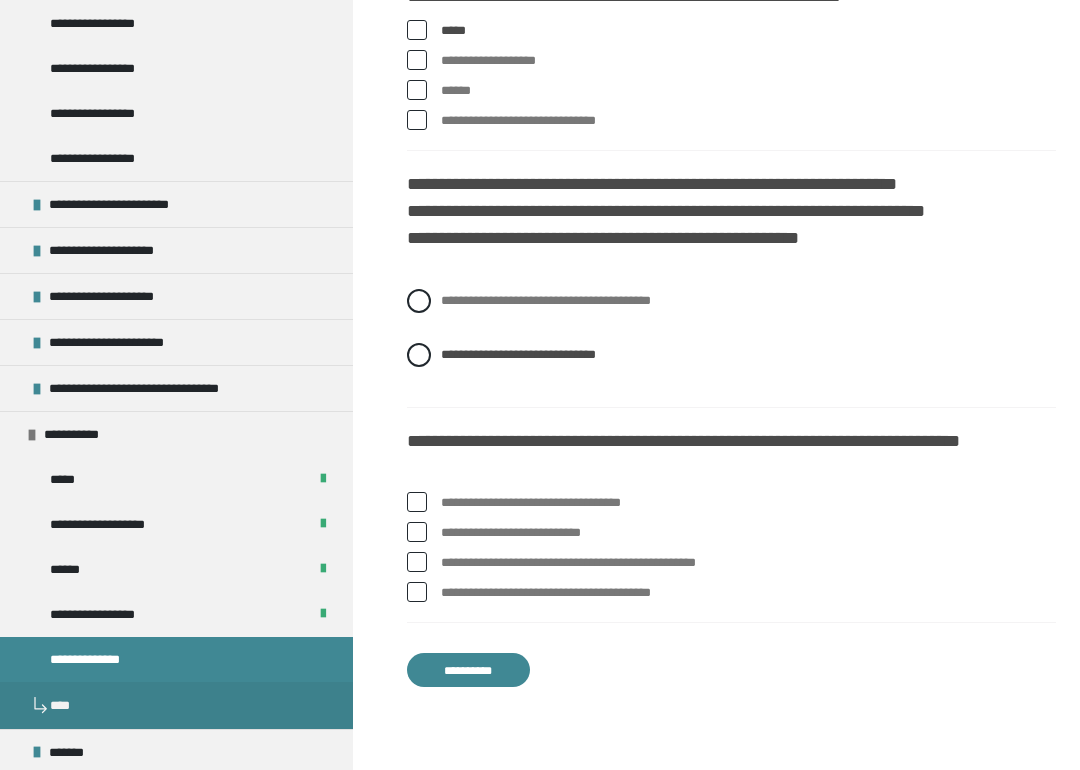 scroll, scrollTop: 706, scrollLeft: 0, axis: vertical 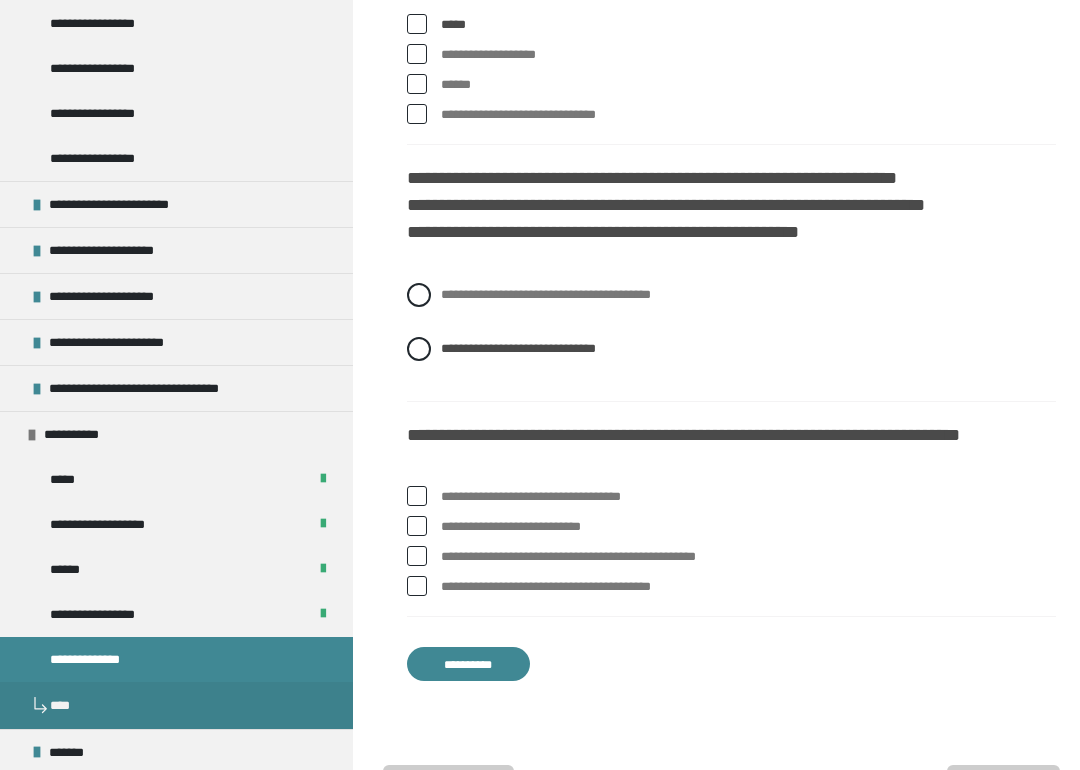 click at bounding box center (417, 557) 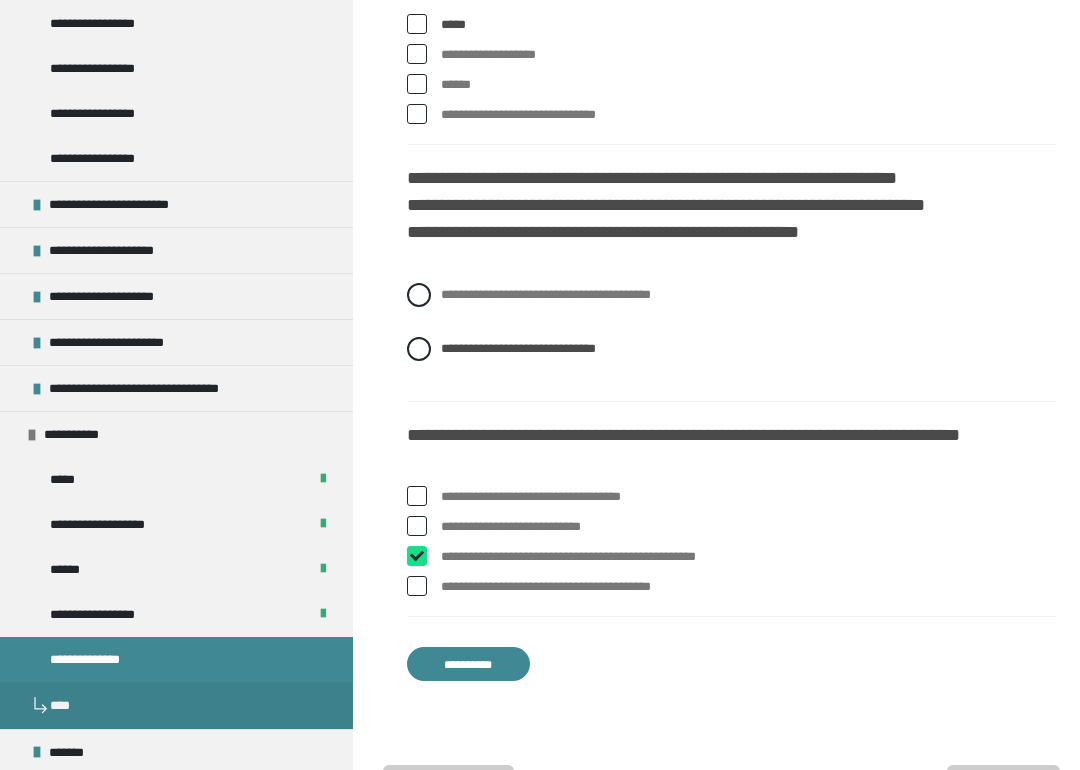 checkbox on "****" 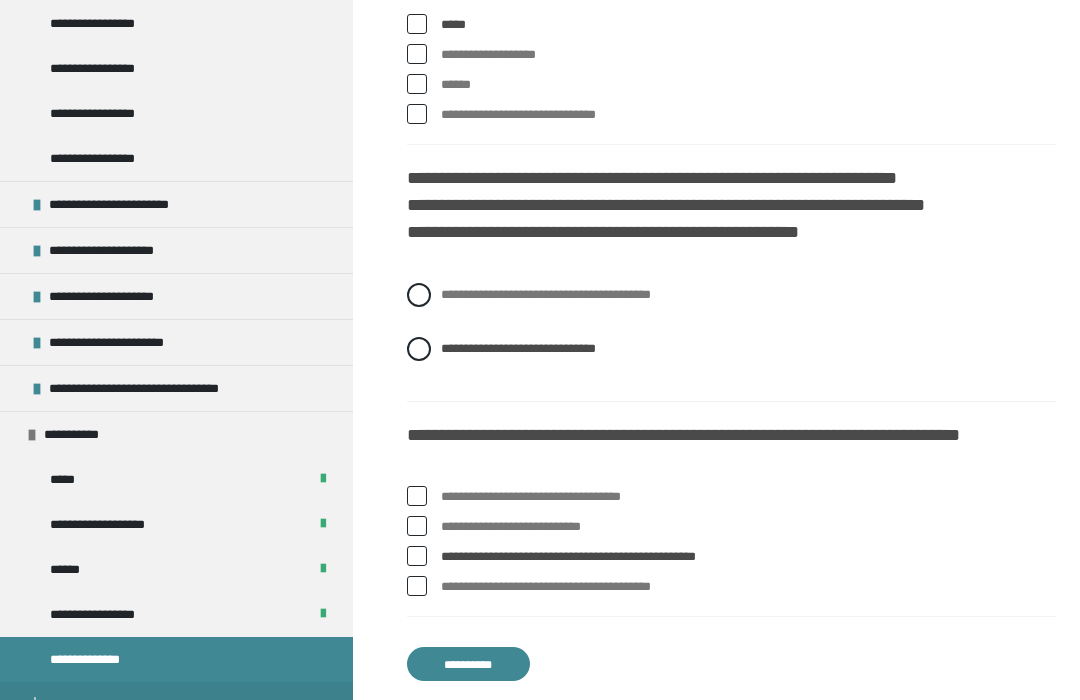 scroll, scrollTop: 707, scrollLeft: 0, axis: vertical 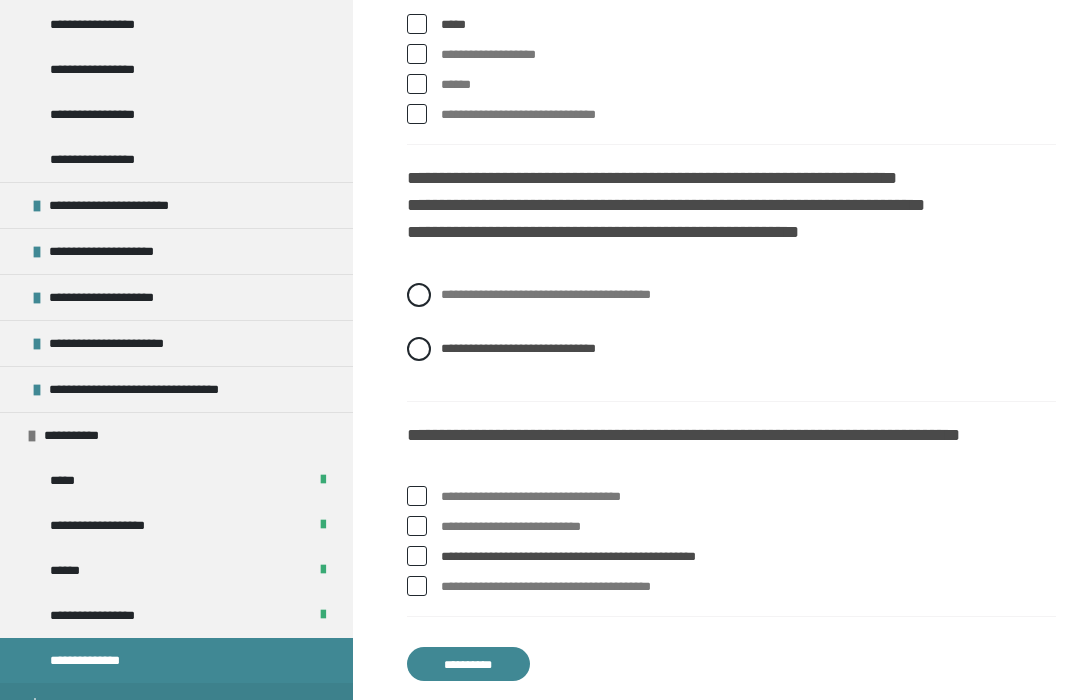 click on "**********" at bounding box center [731, 587] 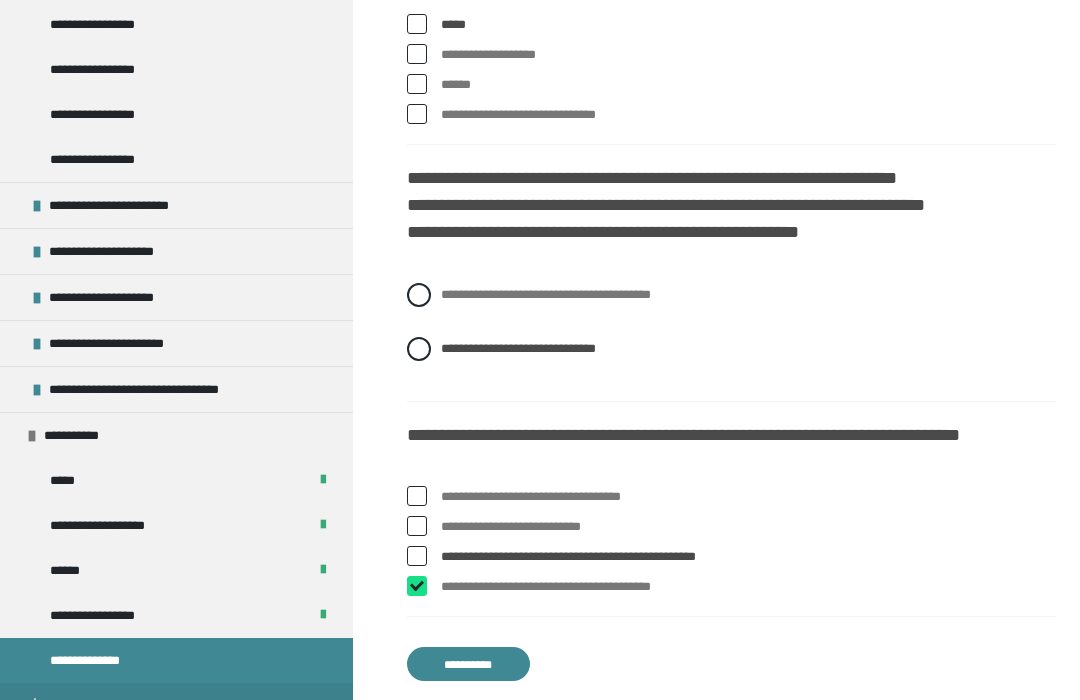 checkbox on "****" 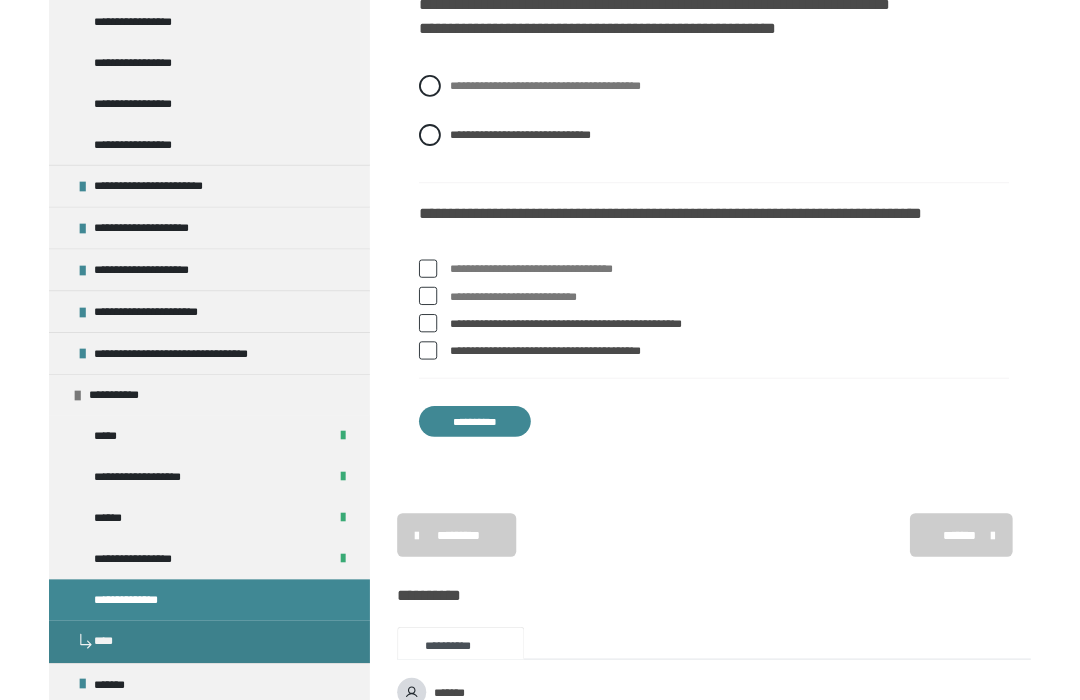 scroll, scrollTop: 908, scrollLeft: 0, axis: vertical 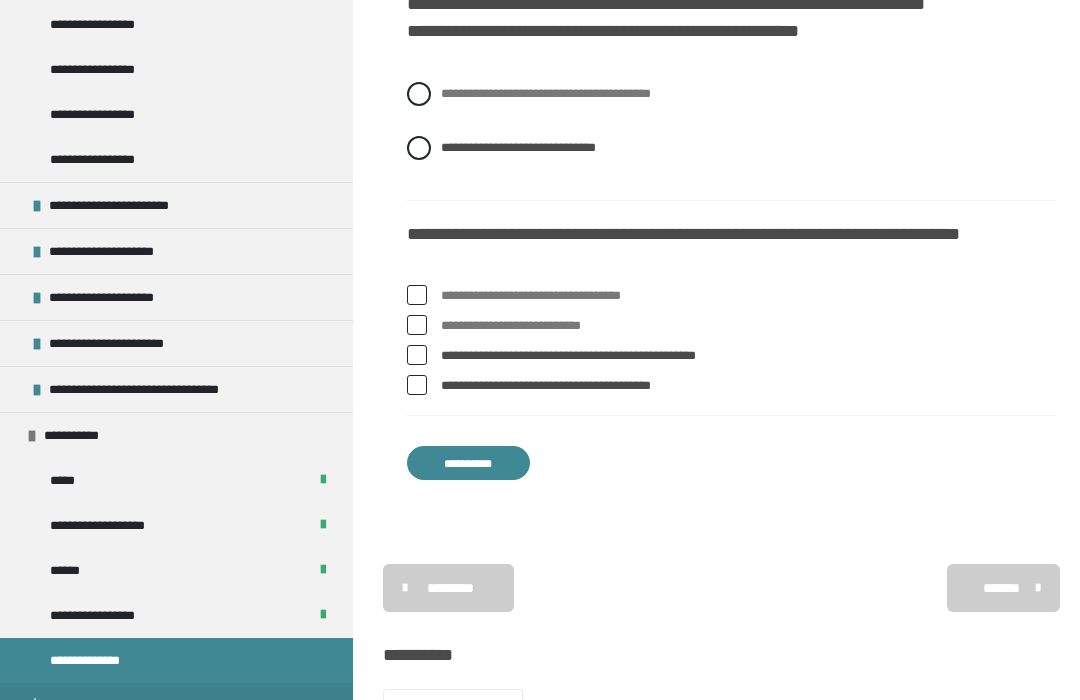 click on "**********" at bounding box center (468, 463) 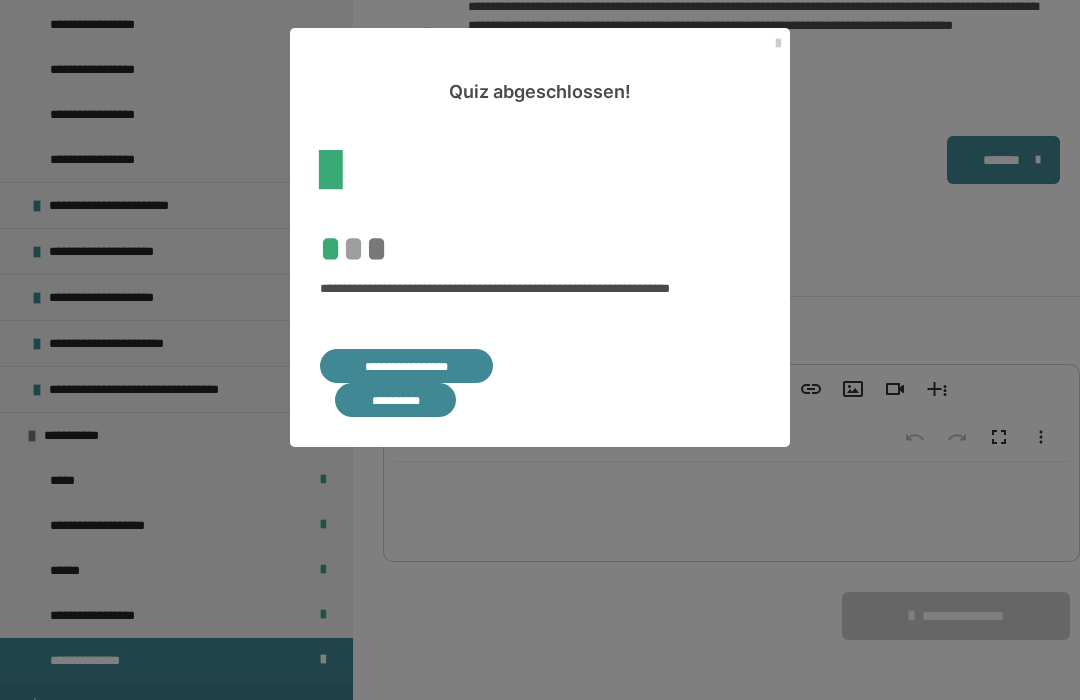 scroll, scrollTop: 695, scrollLeft: 0, axis: vertical 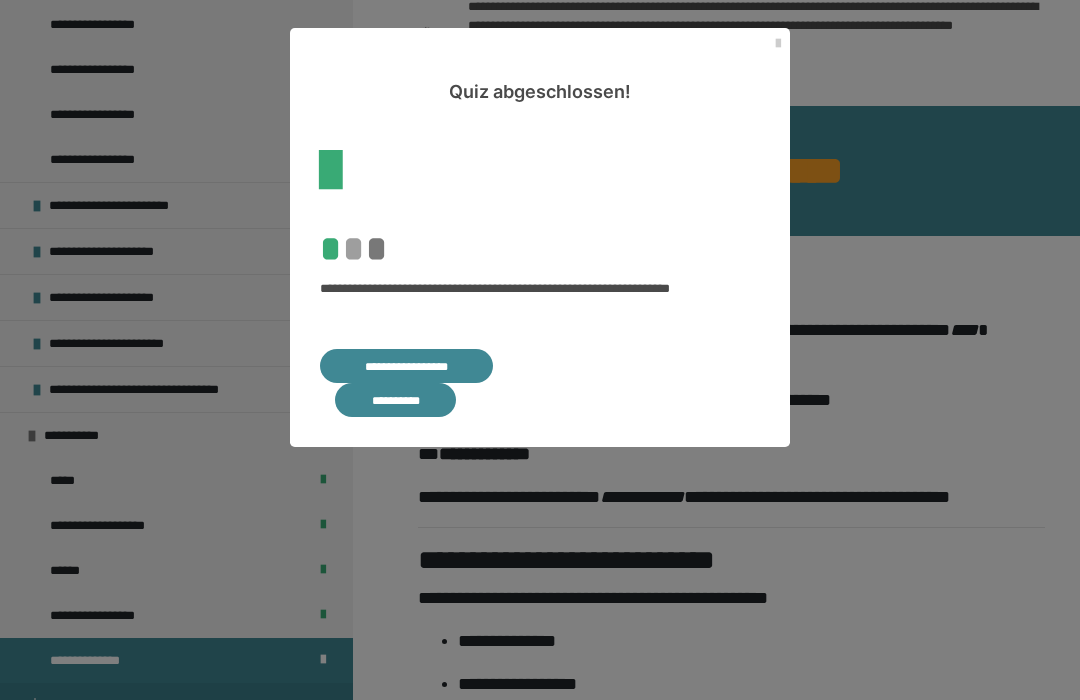 click on "**********" at bounding box center (406, 366) 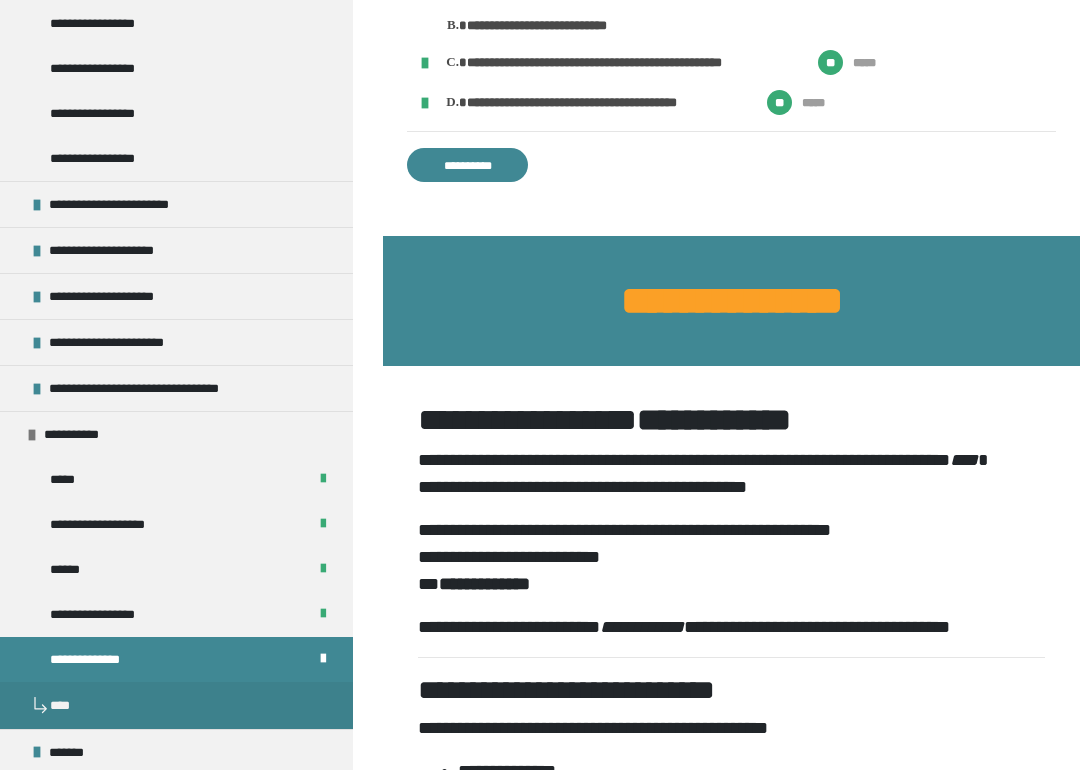 scroll, scrollTop: 994, scrollLeft: 0, axis: vertical 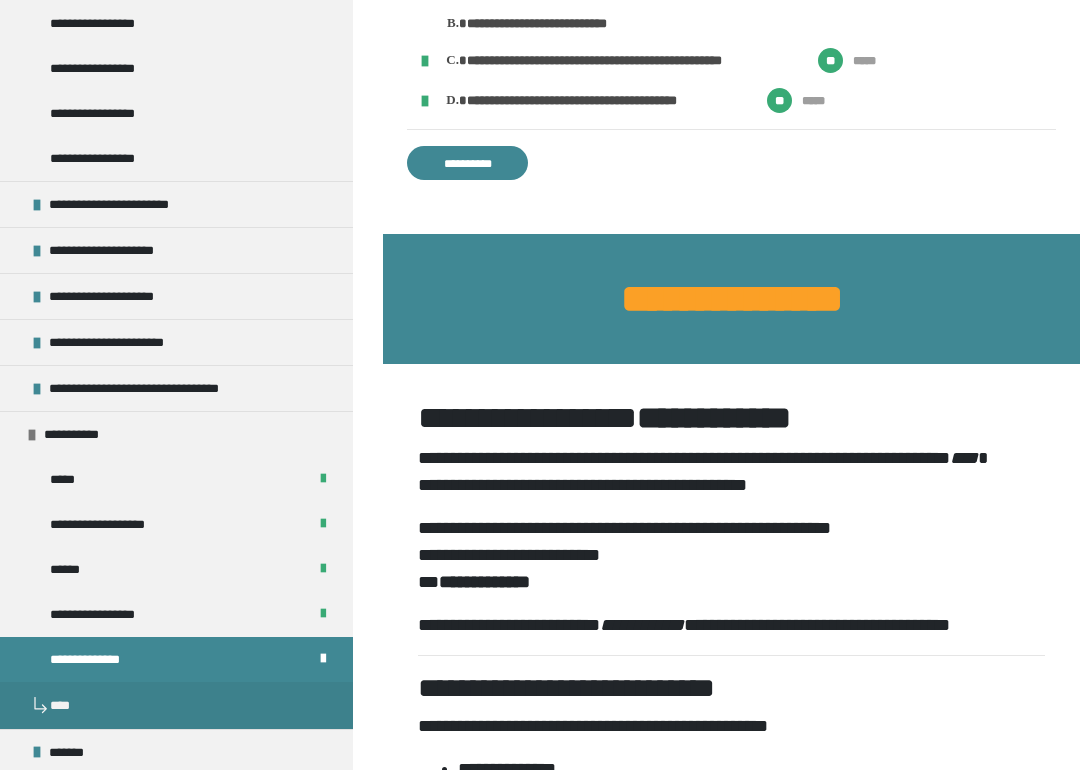 click on "**********" at bounding box center (467, 164) 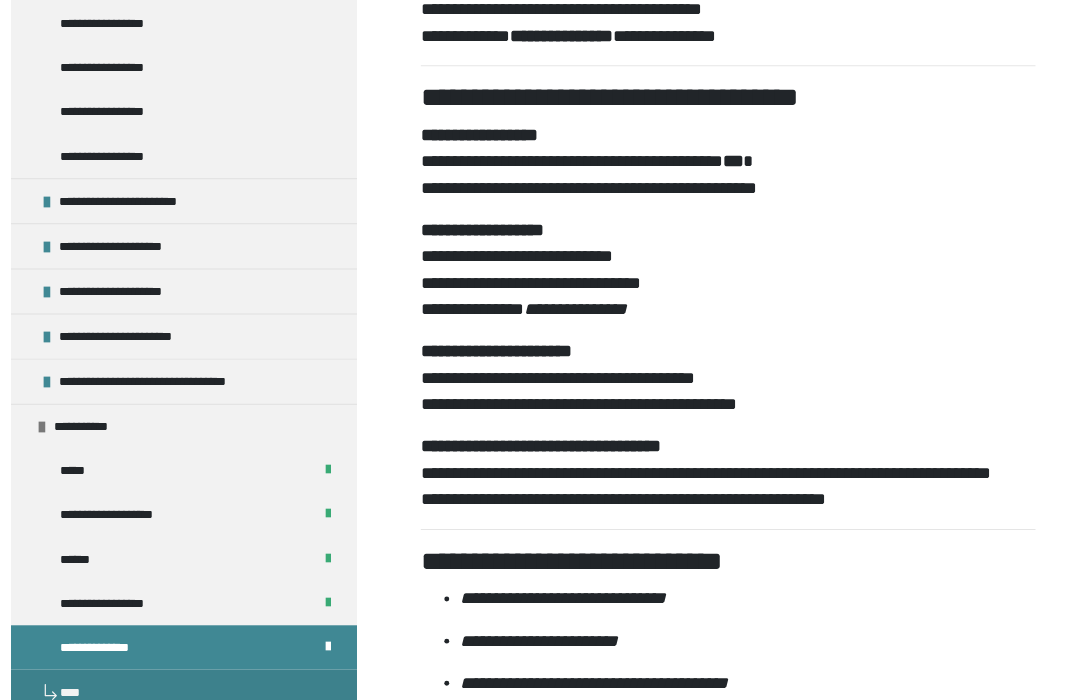 scroll, scrollTop: 1761, scrollLeft: 0, axis: vertical 